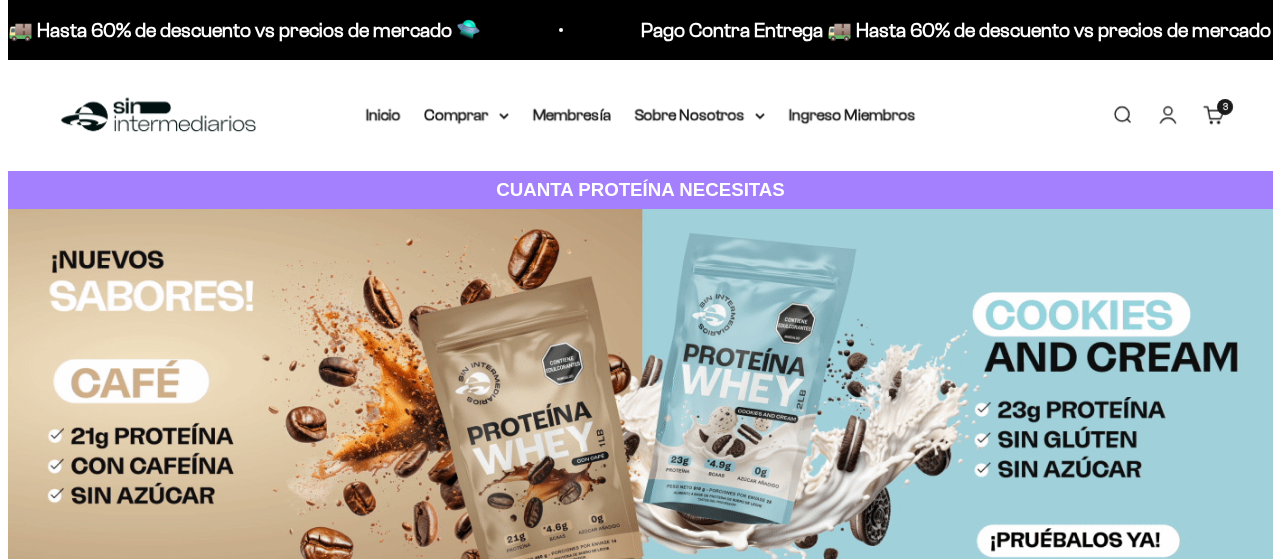scroll, scrollTop: 0, scrollLeft: 0, axis: both 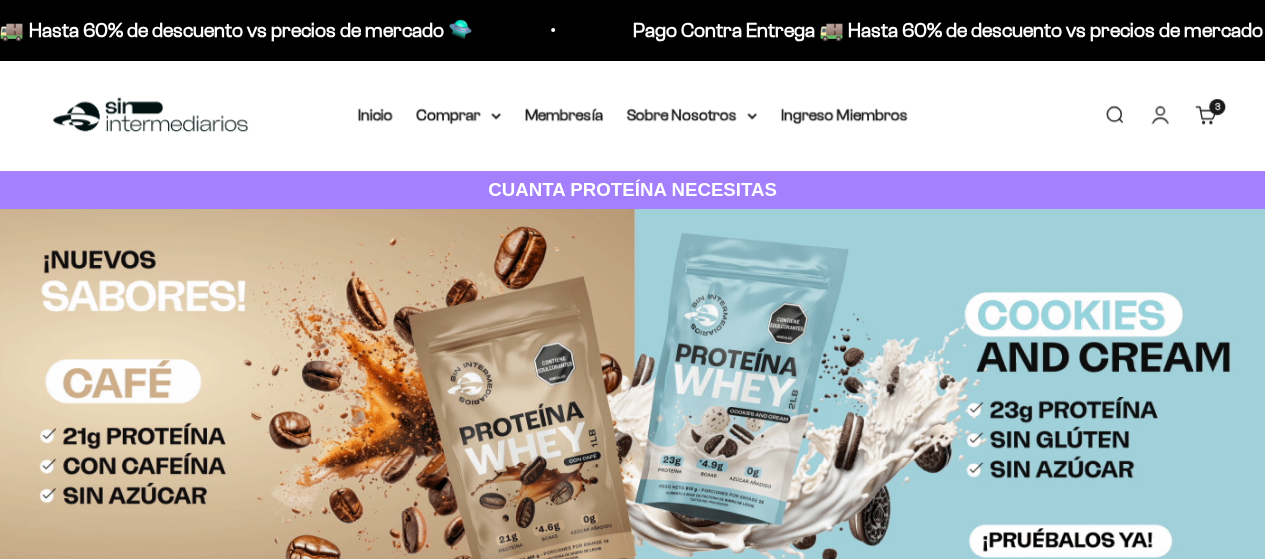 click on "3 artículos
3" at bounding box center (1217, 107) 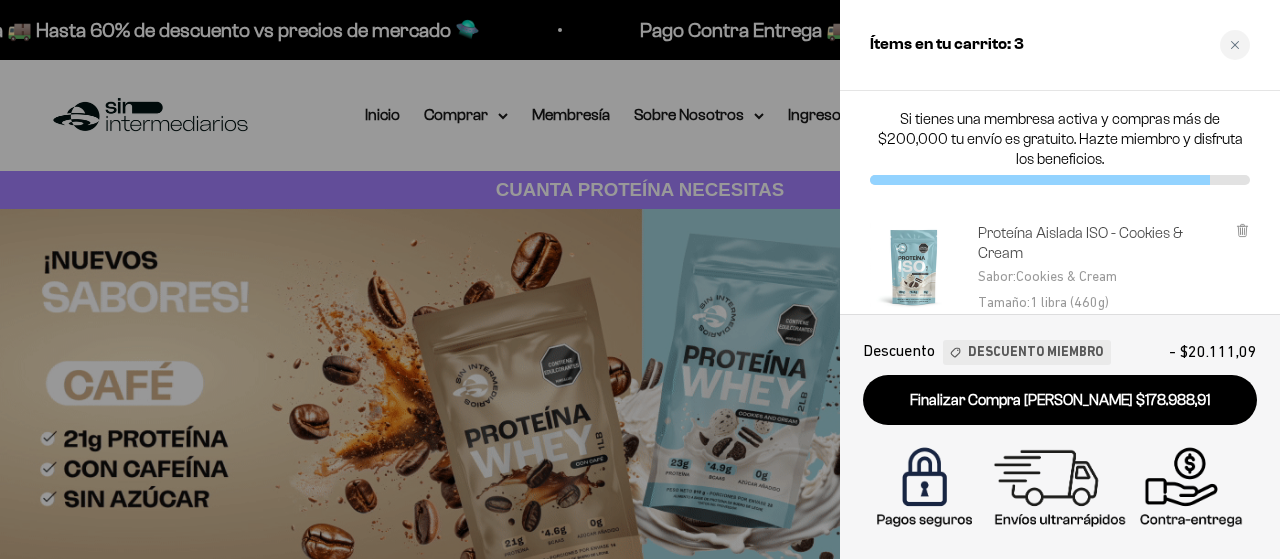 click on "Proteína Aislada ISO - Cookies & Cream" at bounding box center [1101, 243] 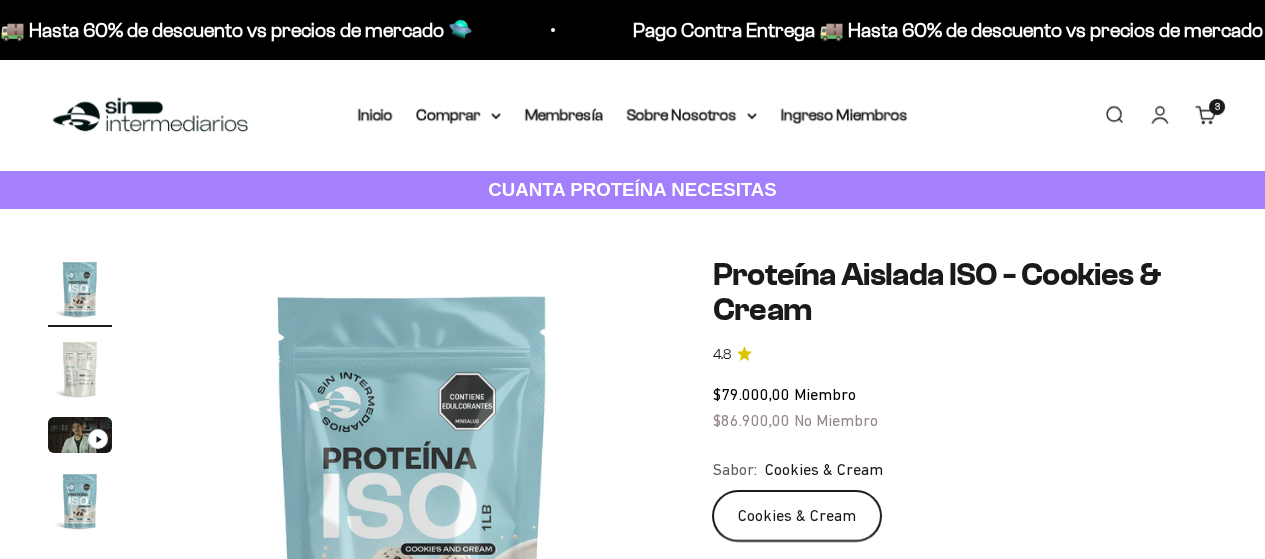 drag, startPoint x: 0, startPoint y: 0, endPoint x: 1210, endPoint y: 110, distance: 1214.9897 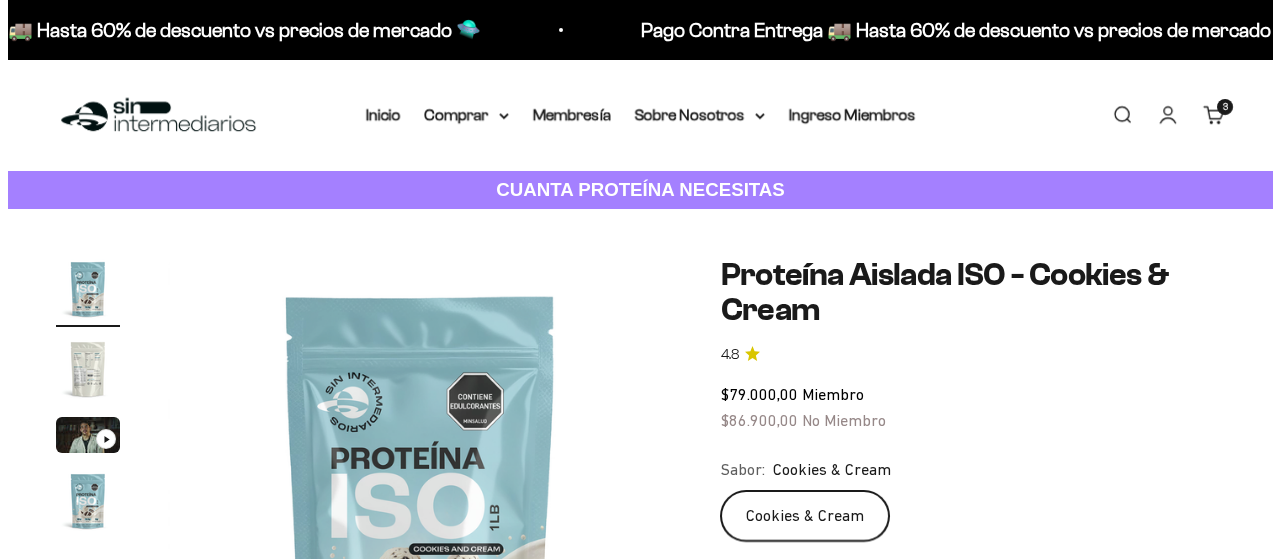 scroll, scrollTop: 0, scrollLeft: 0, axis: both 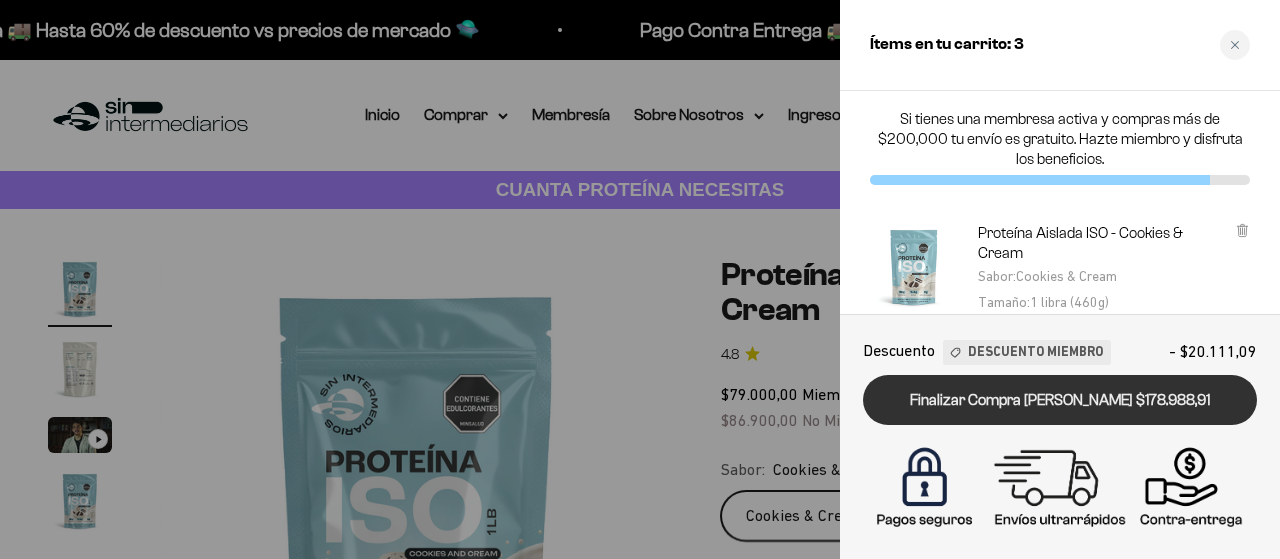 click on "Finalizar Compra Segura $178.988,91" at bounding box center (1060, 400) 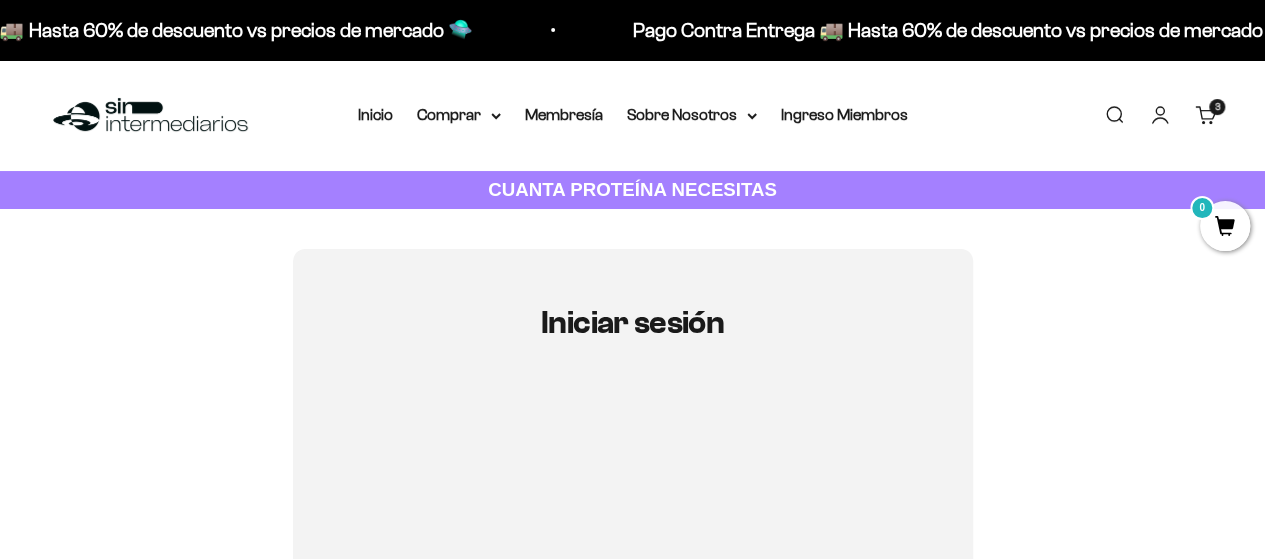 scroll, scrollTop: 200, scrollLeft: 0, axis: vertical 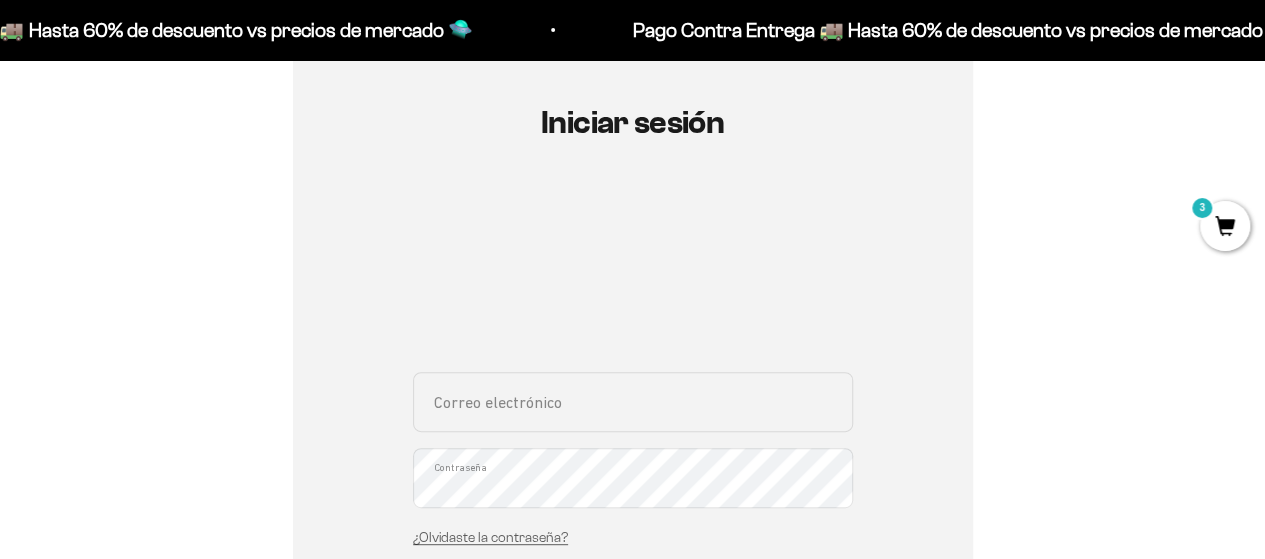 click on "Correo electrónico" at bounding box center (633, 402) 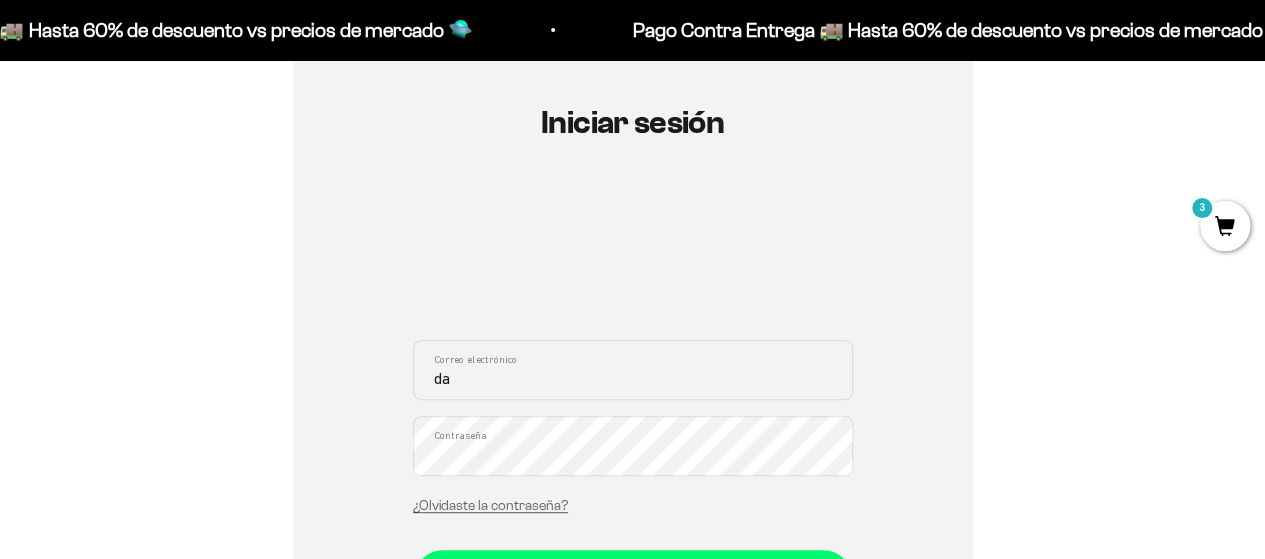 type on "[EMAIL_ADDRESS][DOMAIN_NAME]" 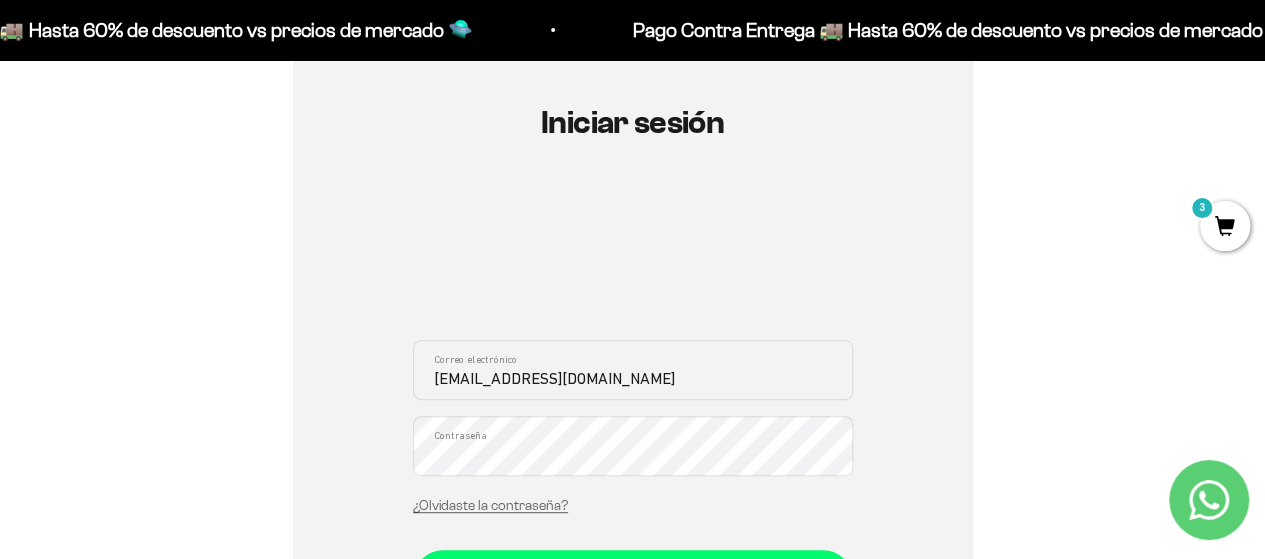click on "Iniciar sesión" at bounding box center [633, 580] 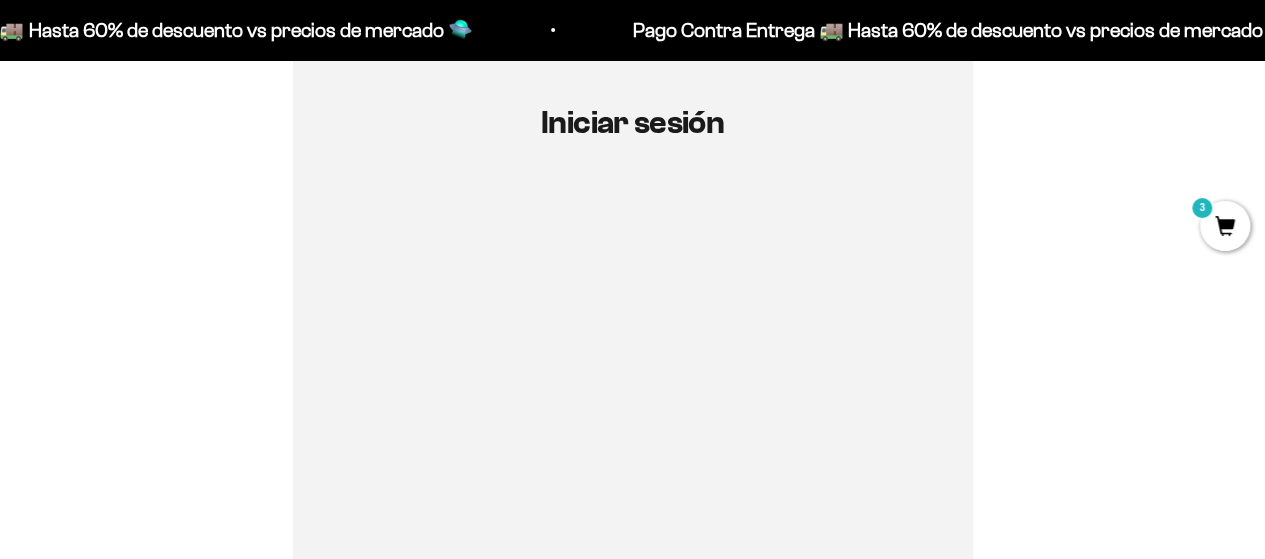 scroll, scrollTop: 600, scrollLeft: 0, axis: vertical 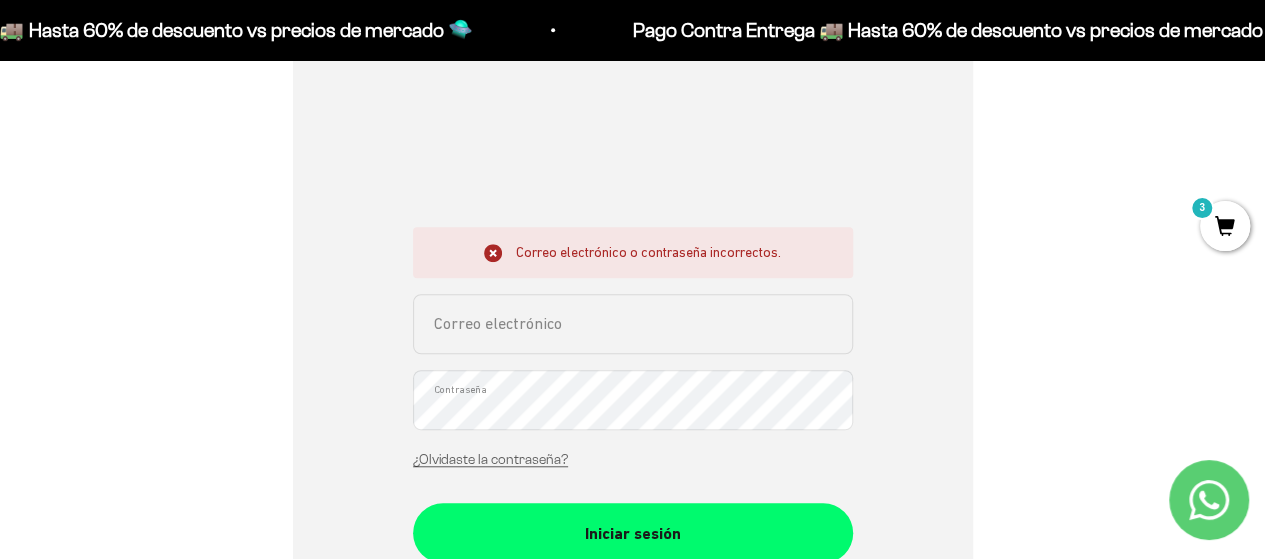 click on "Correo electrónico" at bounding box center [633, 324] 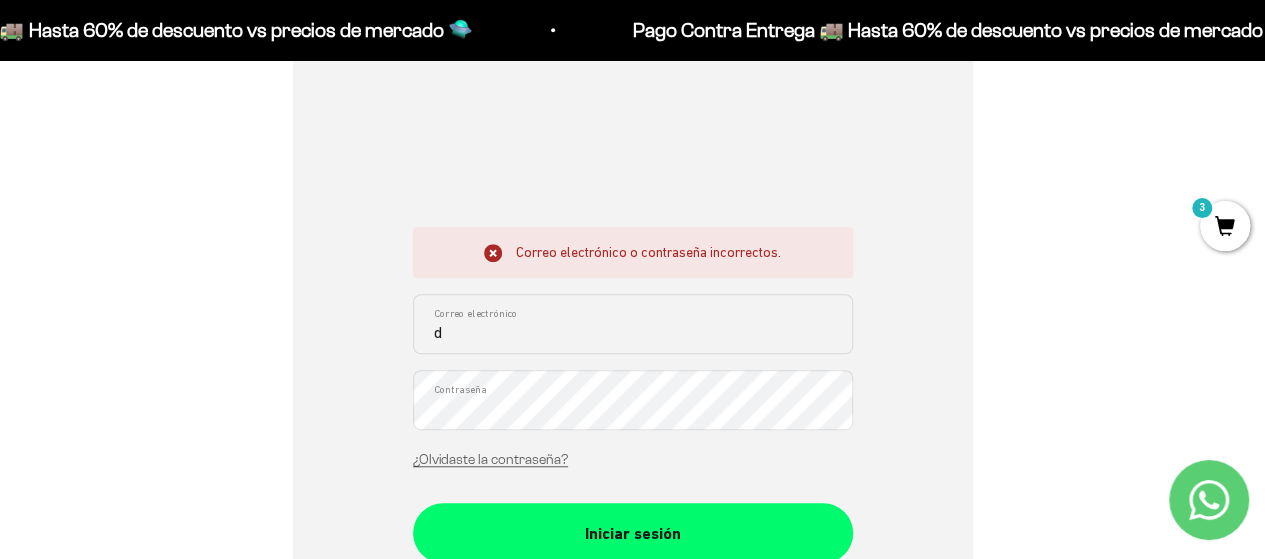 type on "daalbomu@gmail.com" 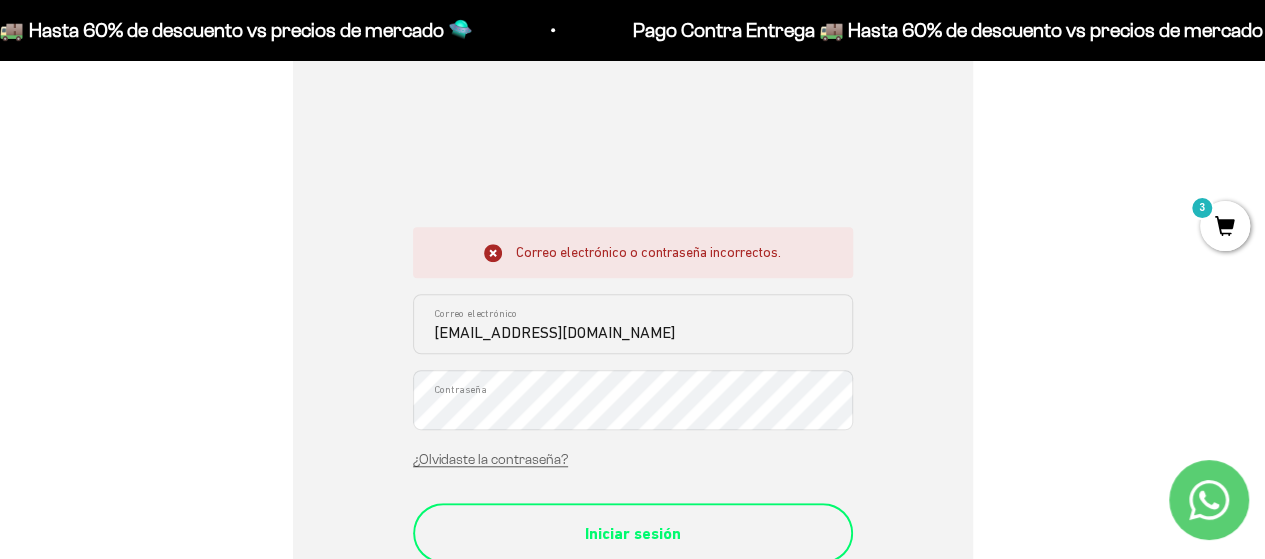 click on "Iniciar sesión" at bounding box center [633, 534] 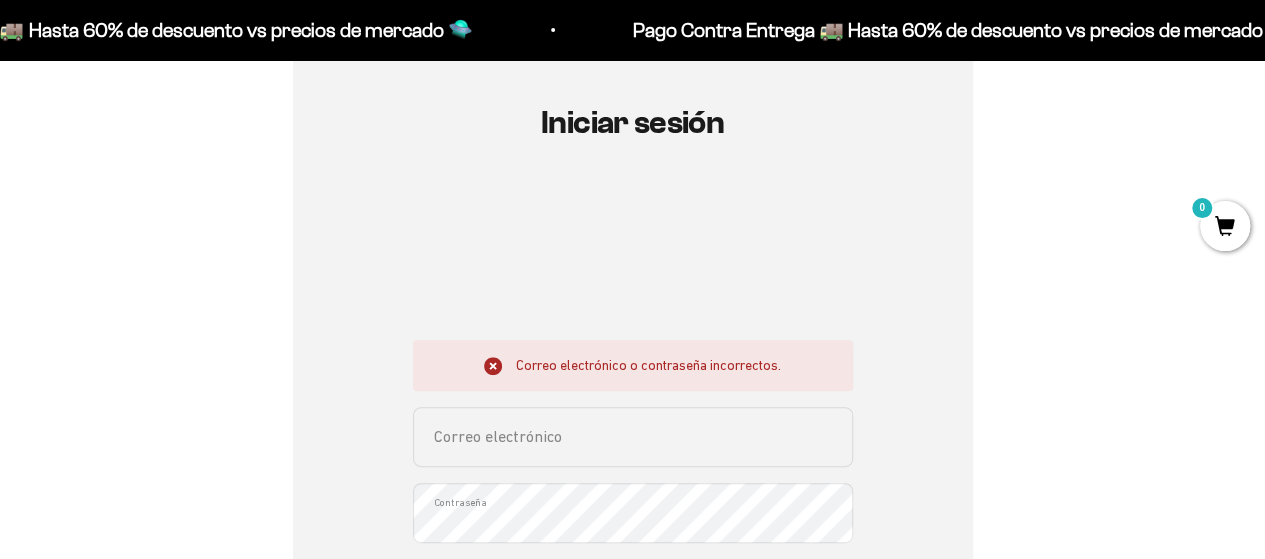 scroll, scrollTop: 400, scrollLeft: 0, axis: vertical 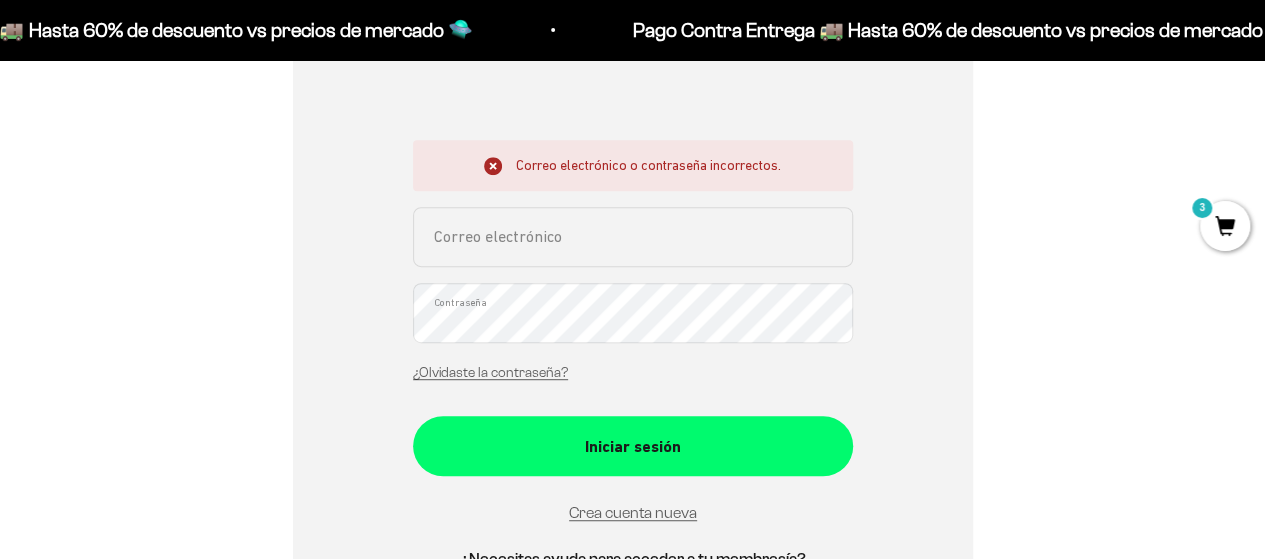 click on "Correo electrónico o contraseña incorrectos. Correo electrónico Contraseña
¿Olvidaste la contraseña?" at bounding box center (633, 266) 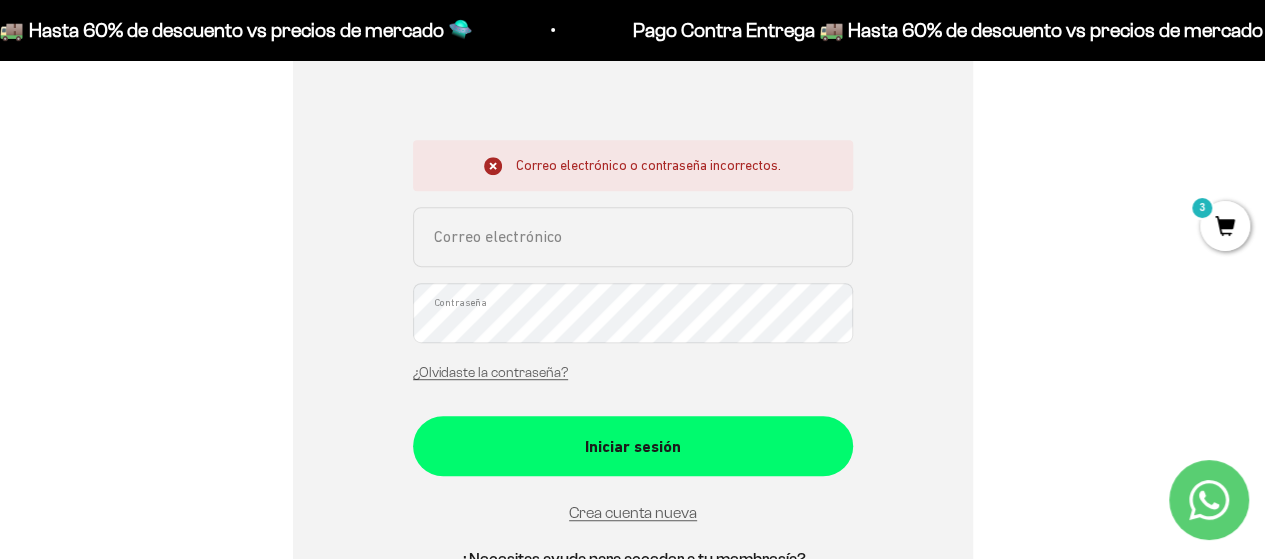 type on "daalbomu@gmail.com" 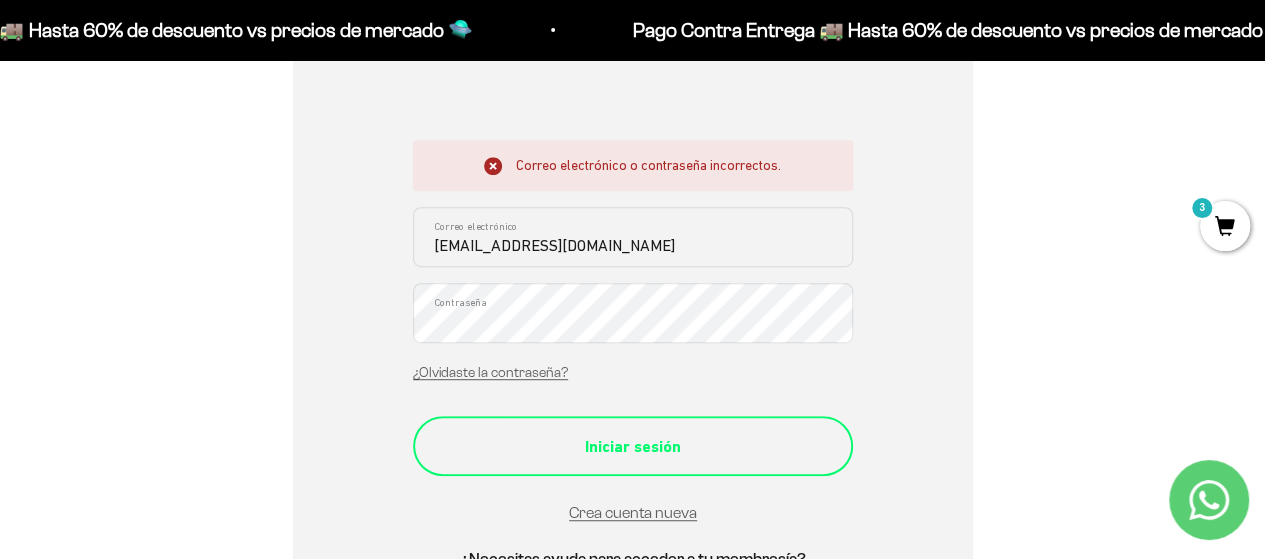 click on "Iniciar sesión" at bounding box center (633, 447) 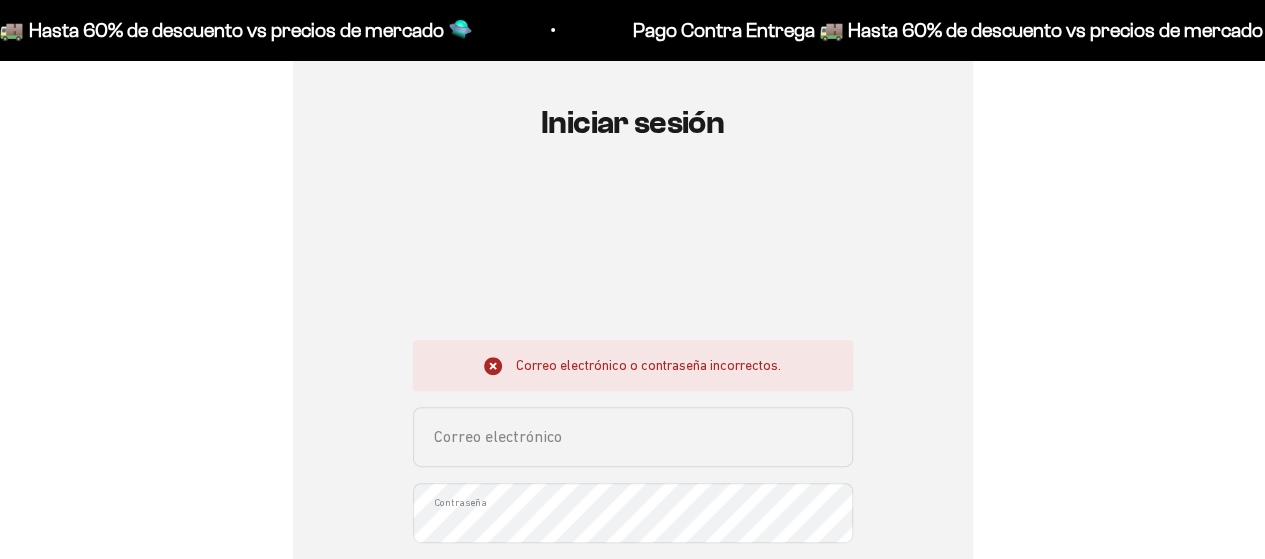 scroll, scrollTop: 400, scrollLeft: 0, axis: vertical 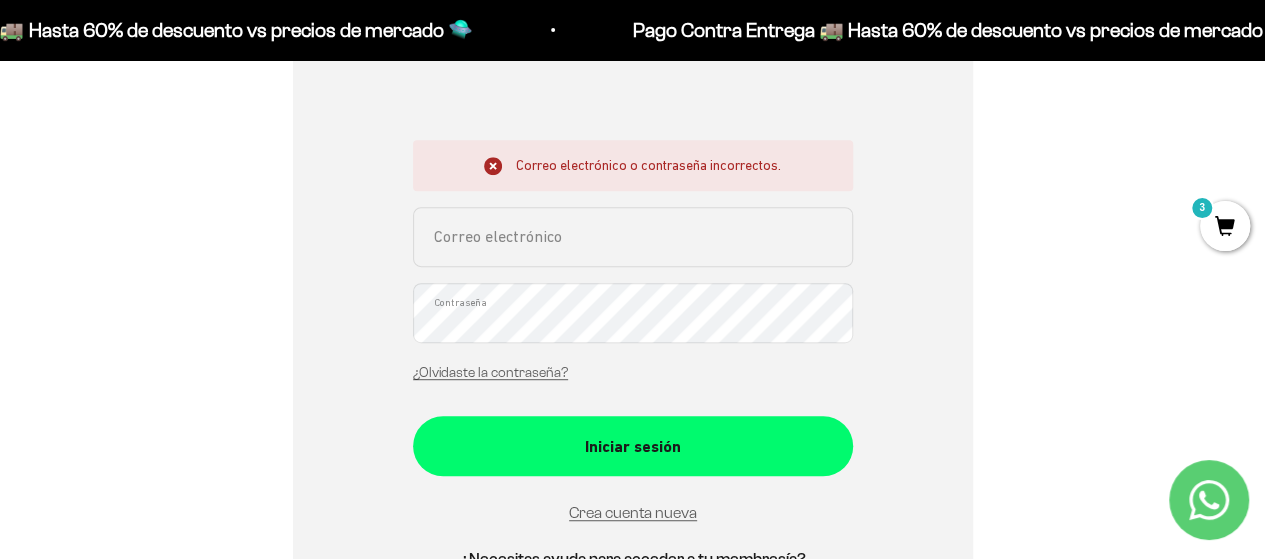 click on "Correo electrónico" at bounding box center [633, 237] 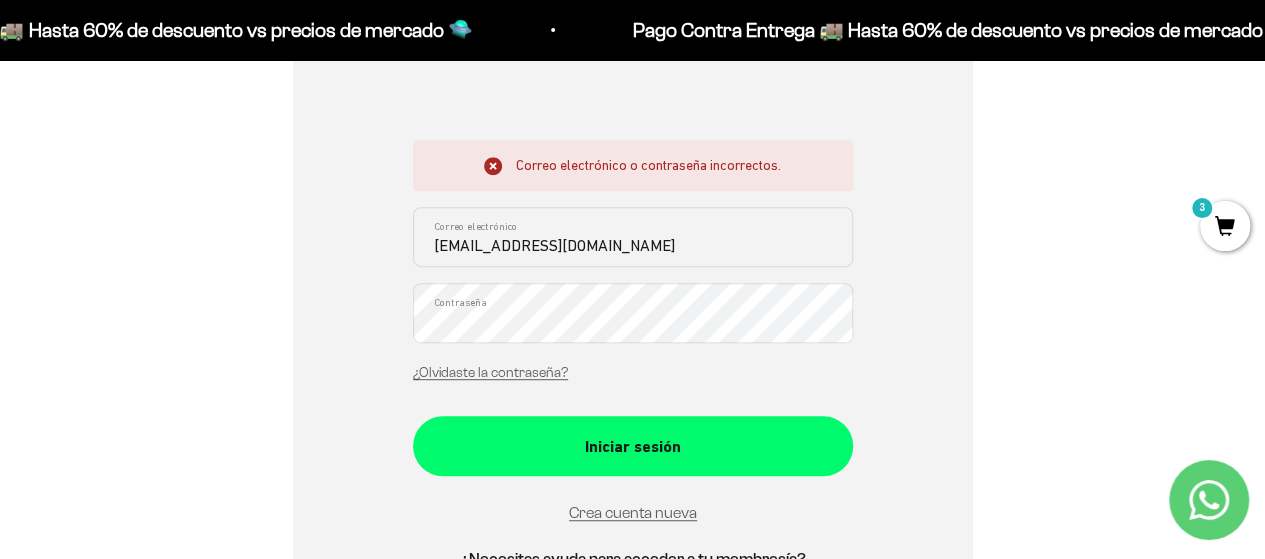 click on "Iniciar sesión" at bounding box center (633, 446) 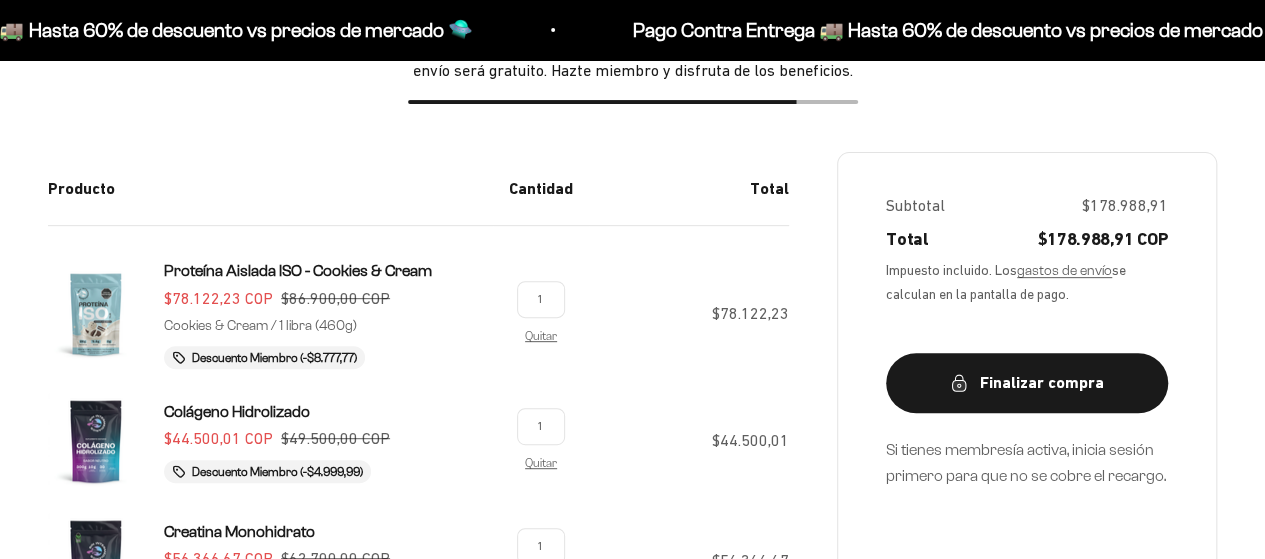 scroll, scrollTop: 400, scrollLeft: 0, axis: vertical 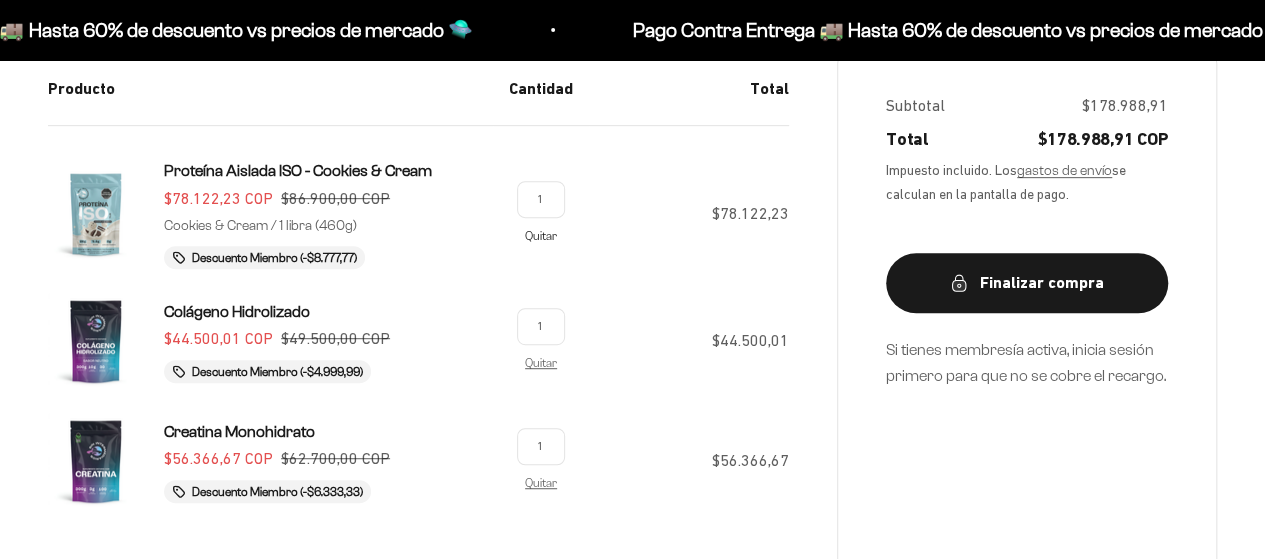 click on "Quitar" at bounding box center [541, 235] 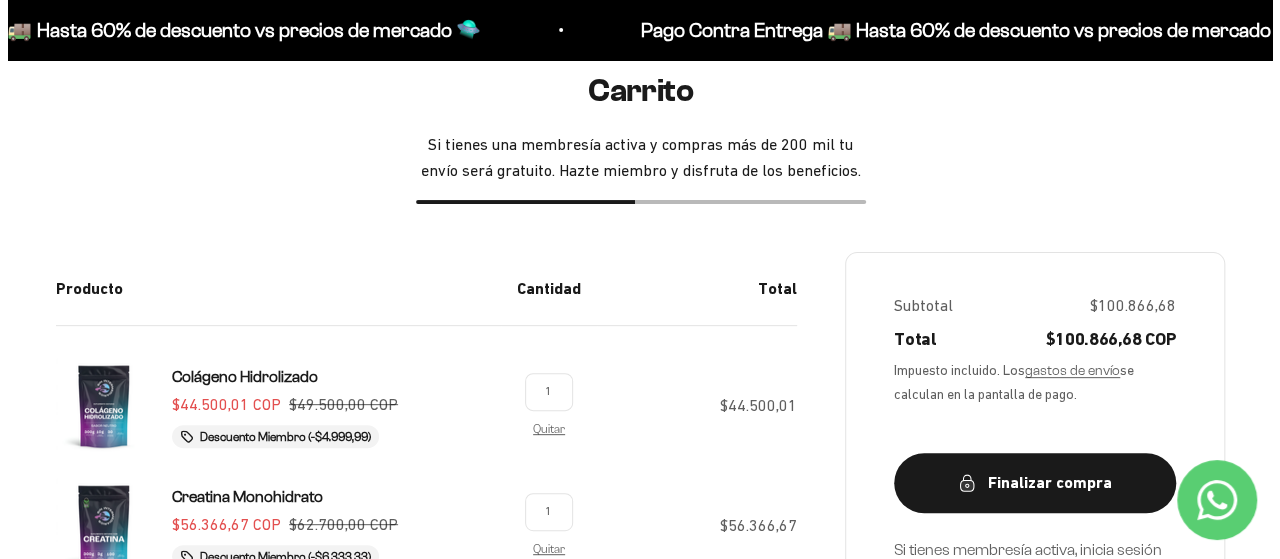 scroll, scrollTop: 0, scrollLeft: 0, axis: both 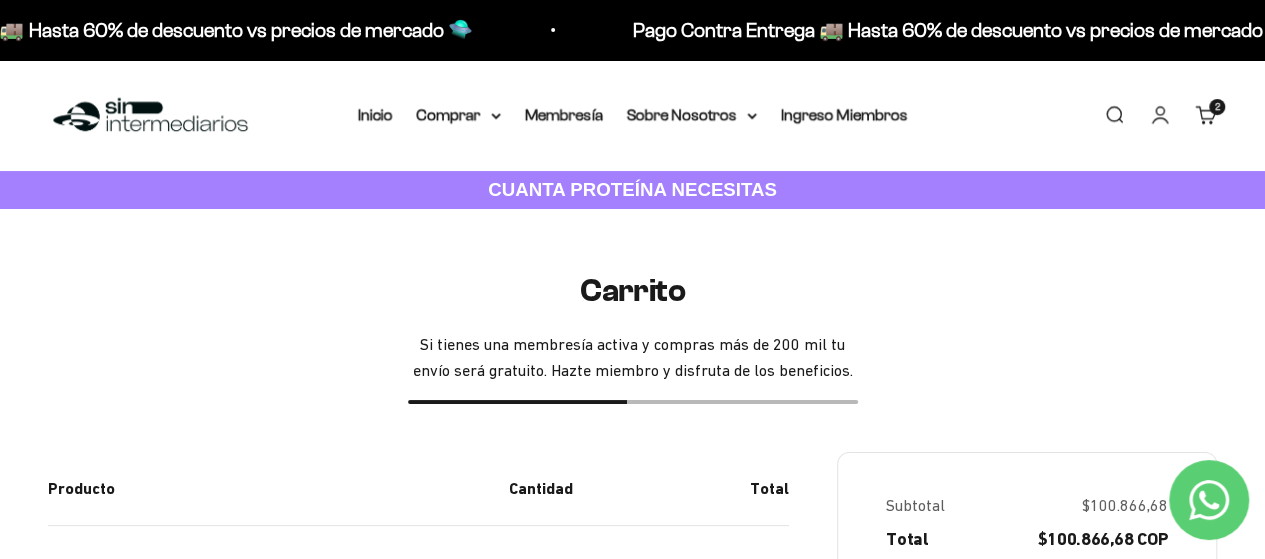 click on "Buscar" at bounding box center (1114, 115) 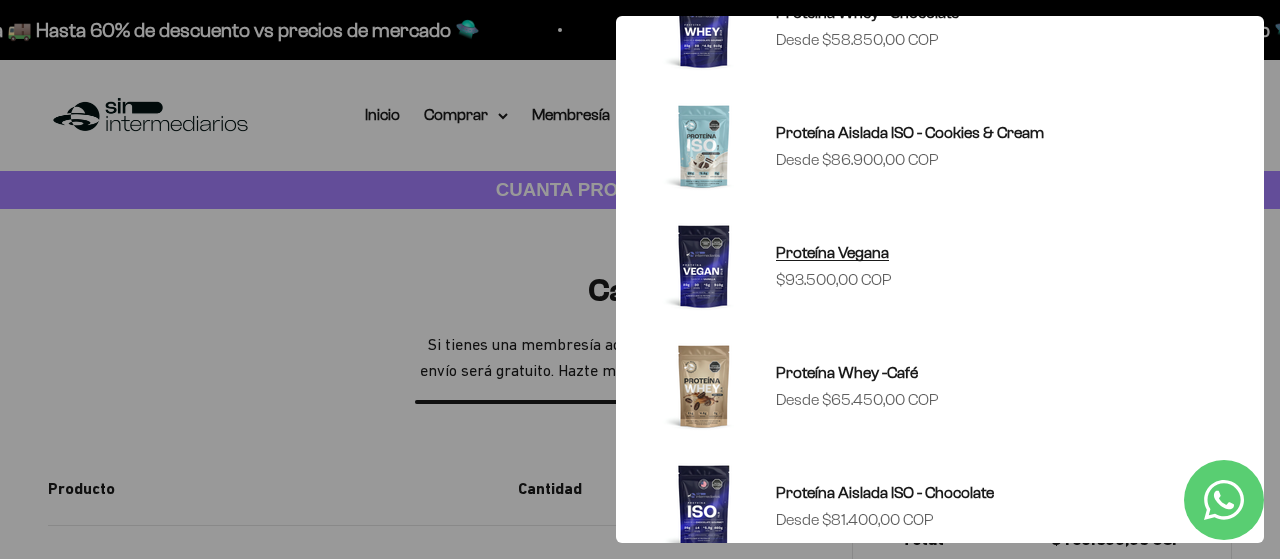 scroll, scrollTop: 851, scrollLeft: 0, axis: vertical 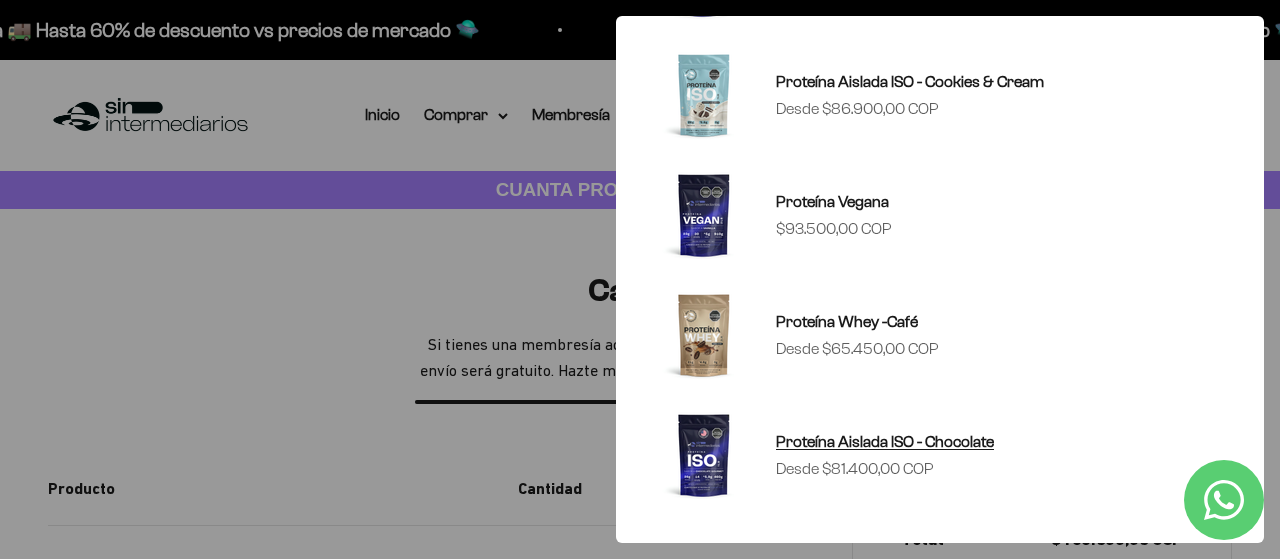 type on "proteina" 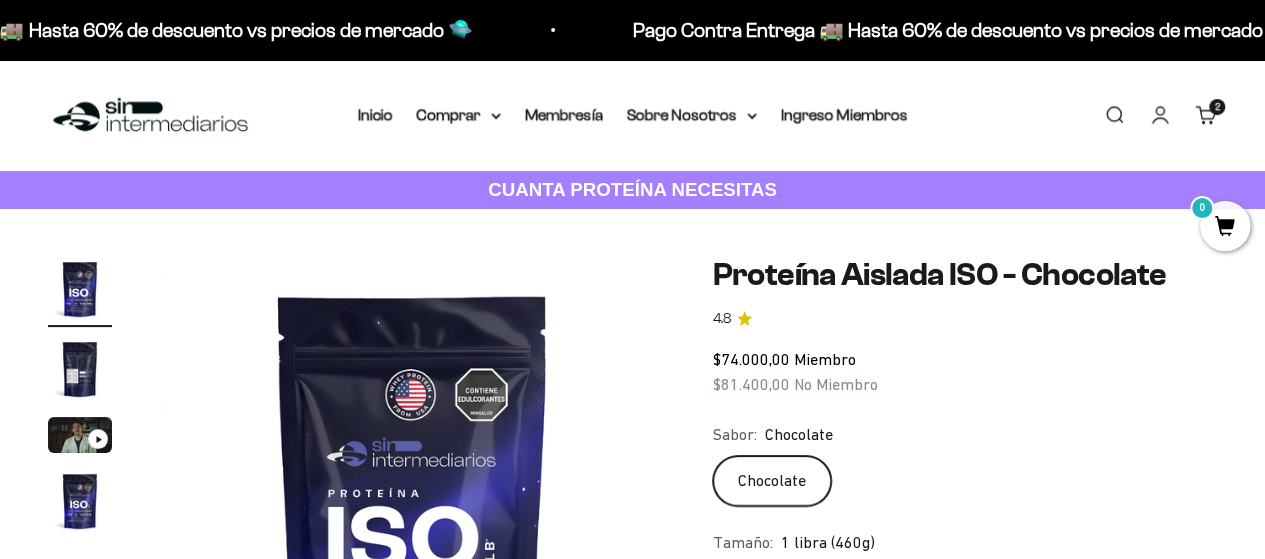 scroll, scrollTop: 100, scrollLeft: 0, axis: vertical 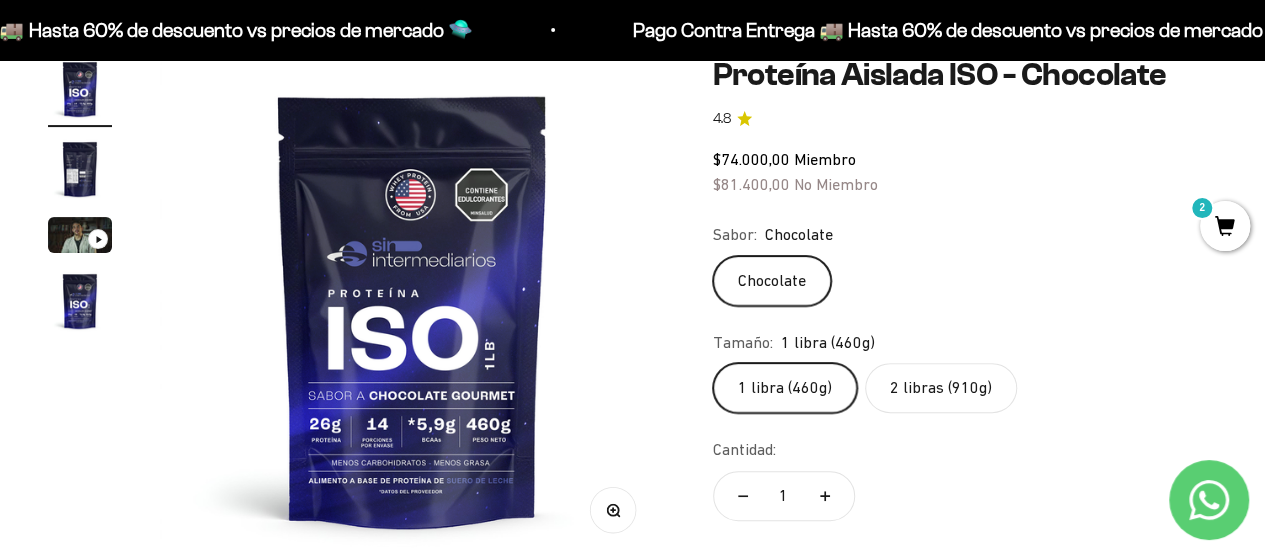 click on "Chocolate" 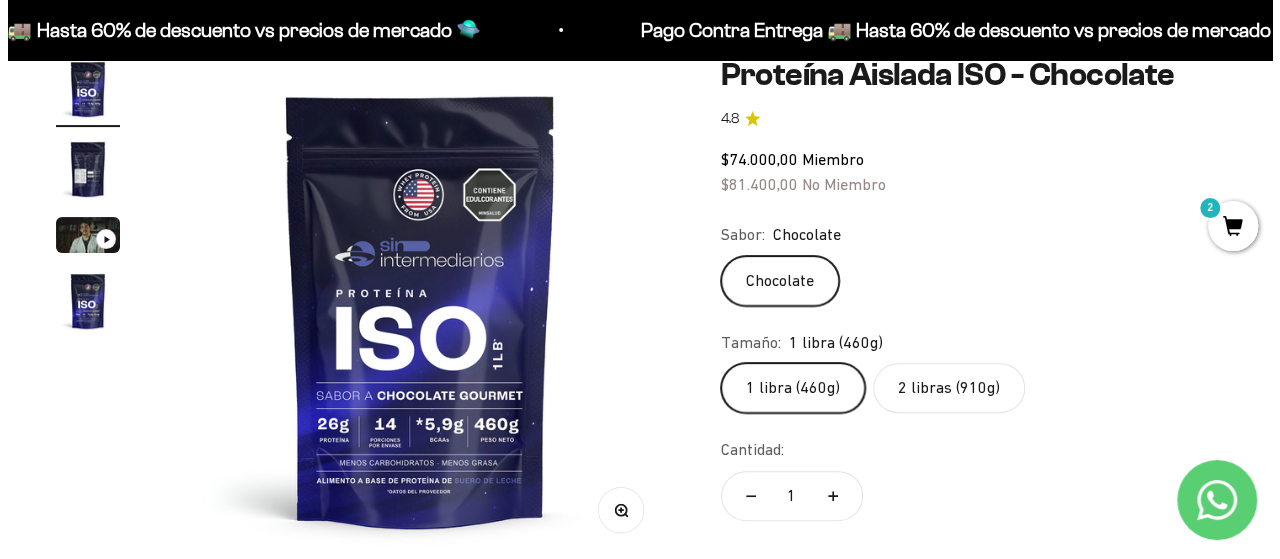scroll, scrollTop: 400, scrollLeft: 0, axis: vertical 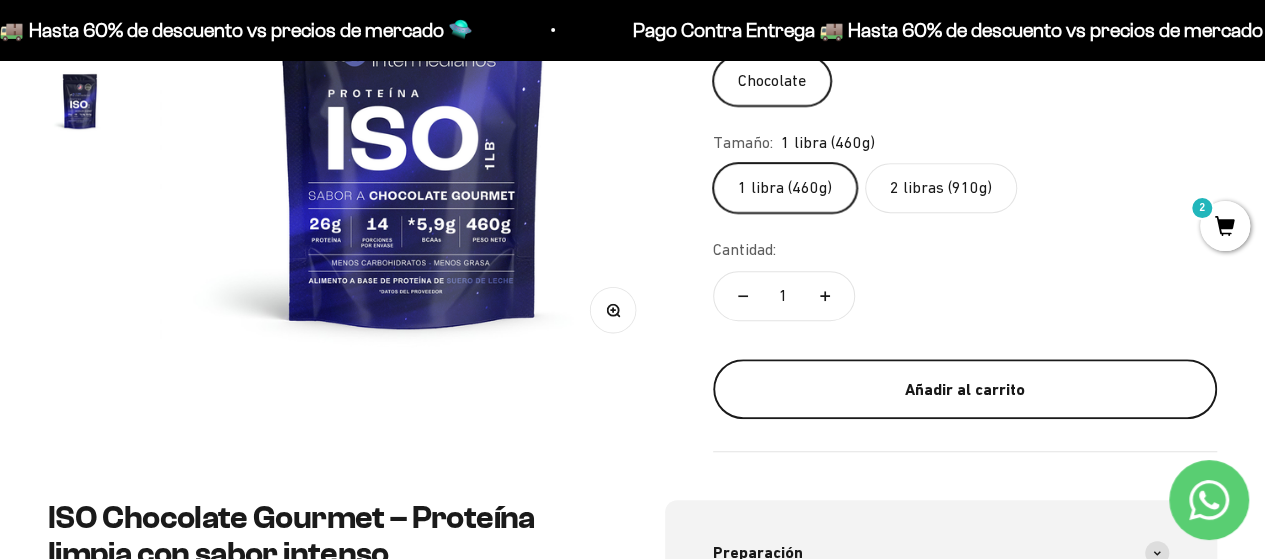 click on "Añadir al carrito" at bounding box center (965, 389) 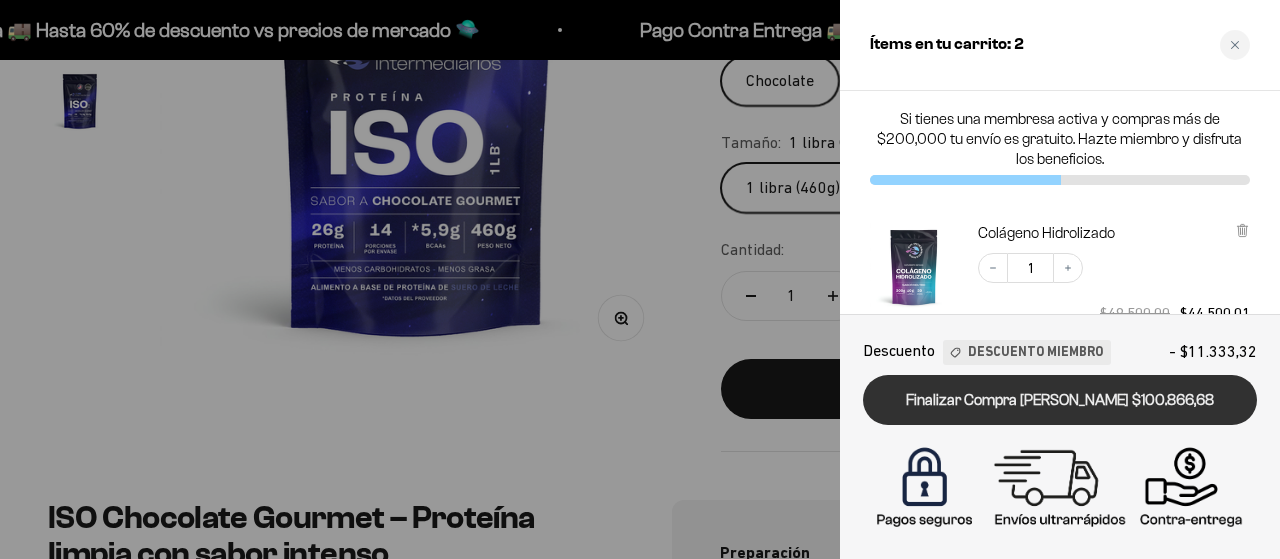 click on "Finalizar Compra [PERSON_NAME] $100.866,68" at bounding box center [1060, 400] 